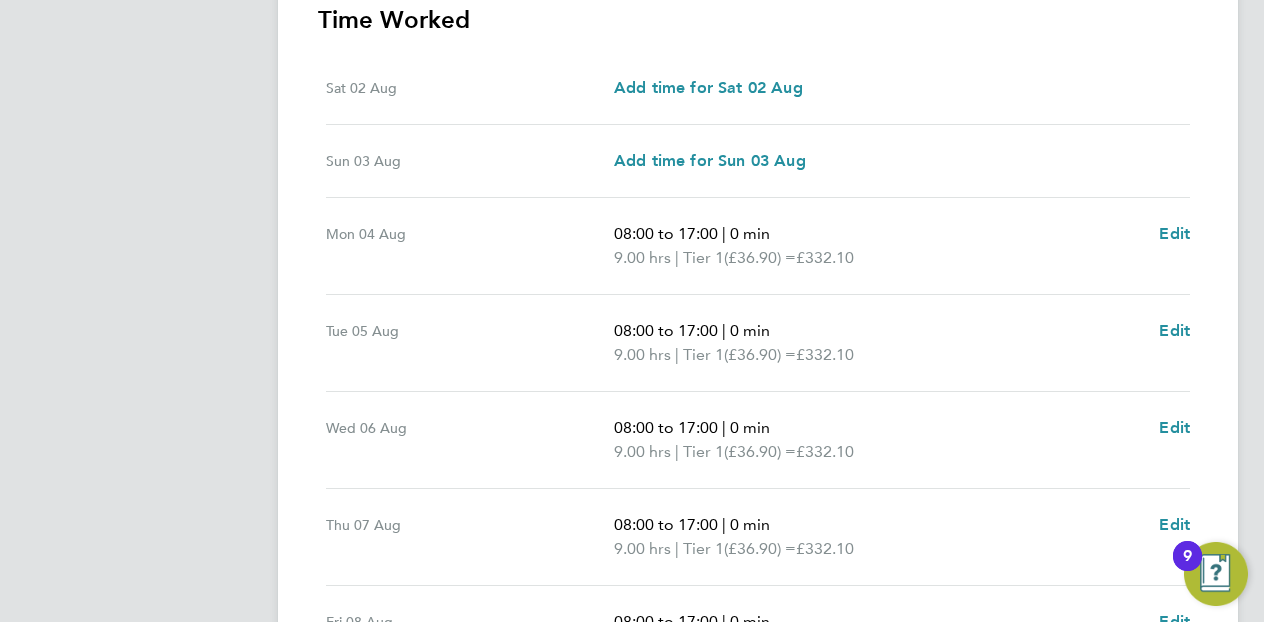 scroll, scrollTop: 600, scrollLeft: 0, axis: vertical 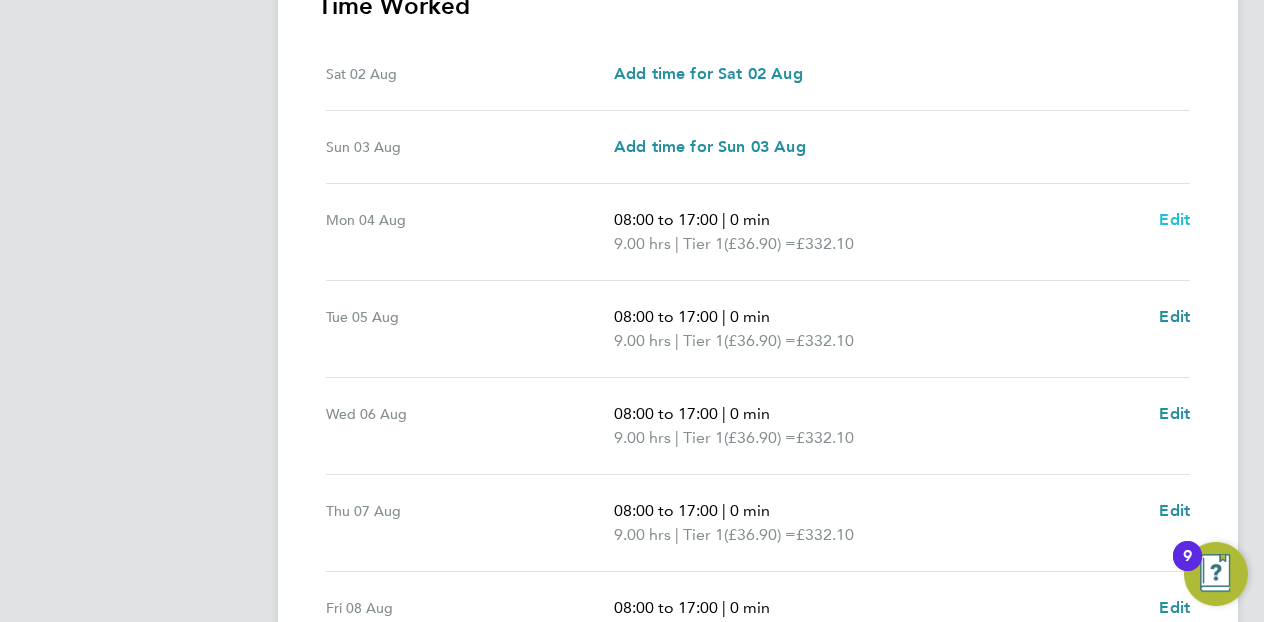 click on "Edit" at bounding box center (1174, 219) 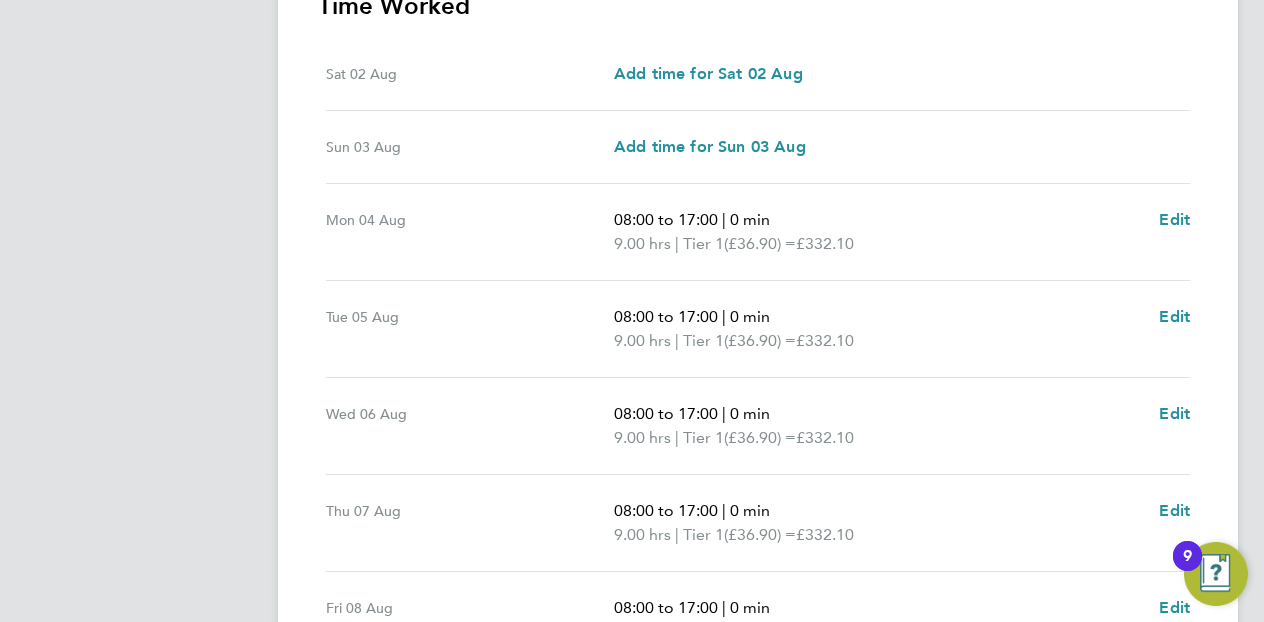 scroll, scrollTop: 0, scrollLeft: 0, axis: both 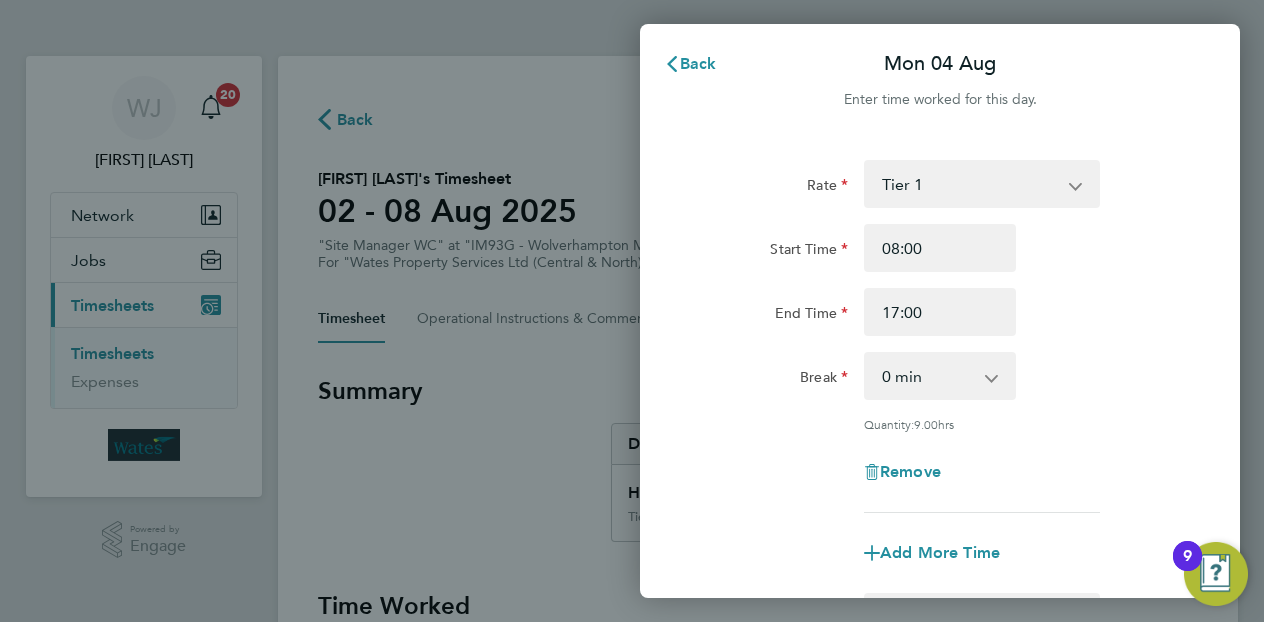 click on "0 min   15 min   30 min   45 min   60 min   75 min   90 min" at bounding box center [928, 376] 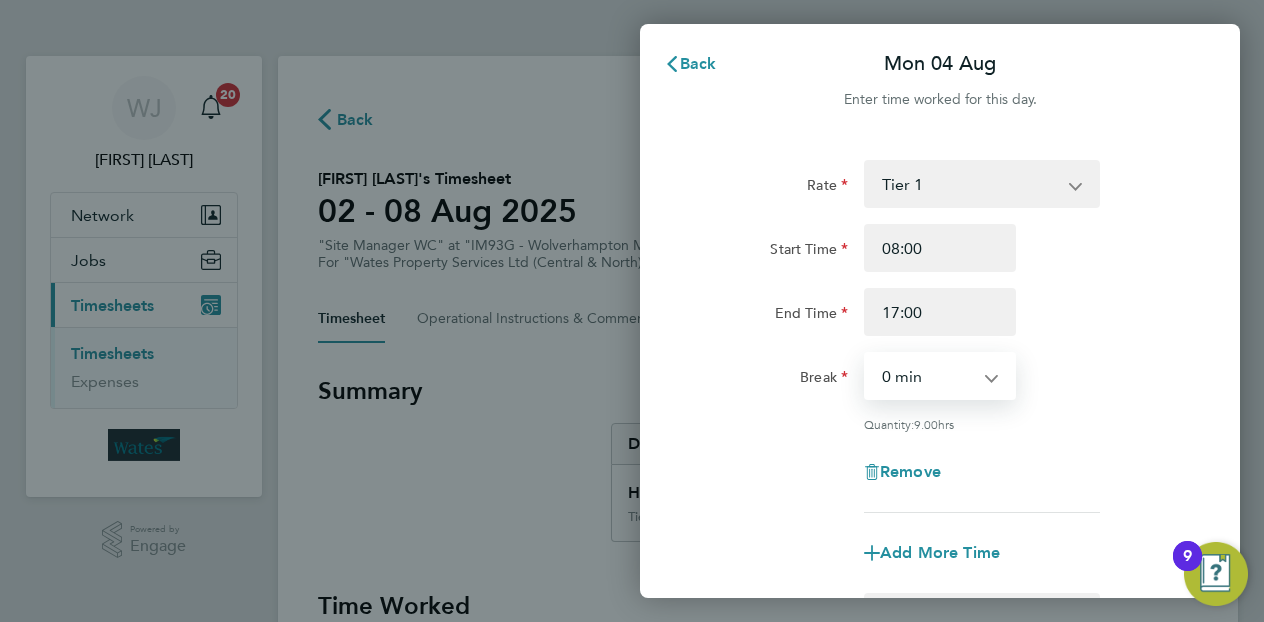 select on "30" 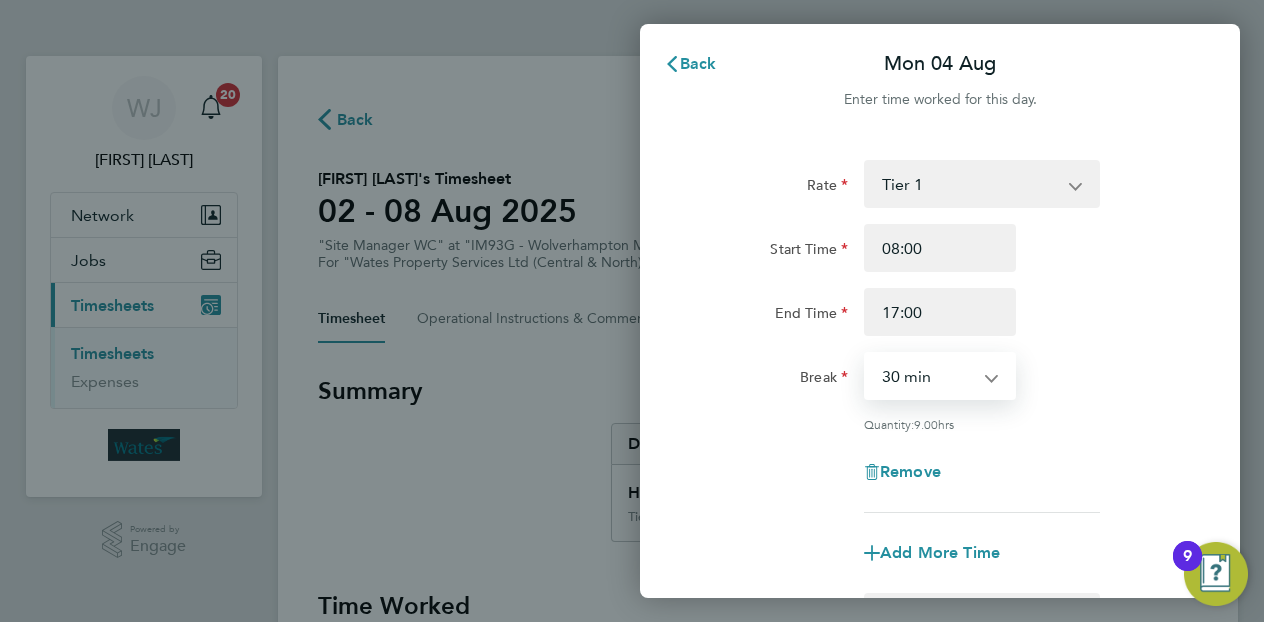 click on "0 min   15 min   30 min   45 min   60 min   75 min   90 min" at bounding box center [928, 376] 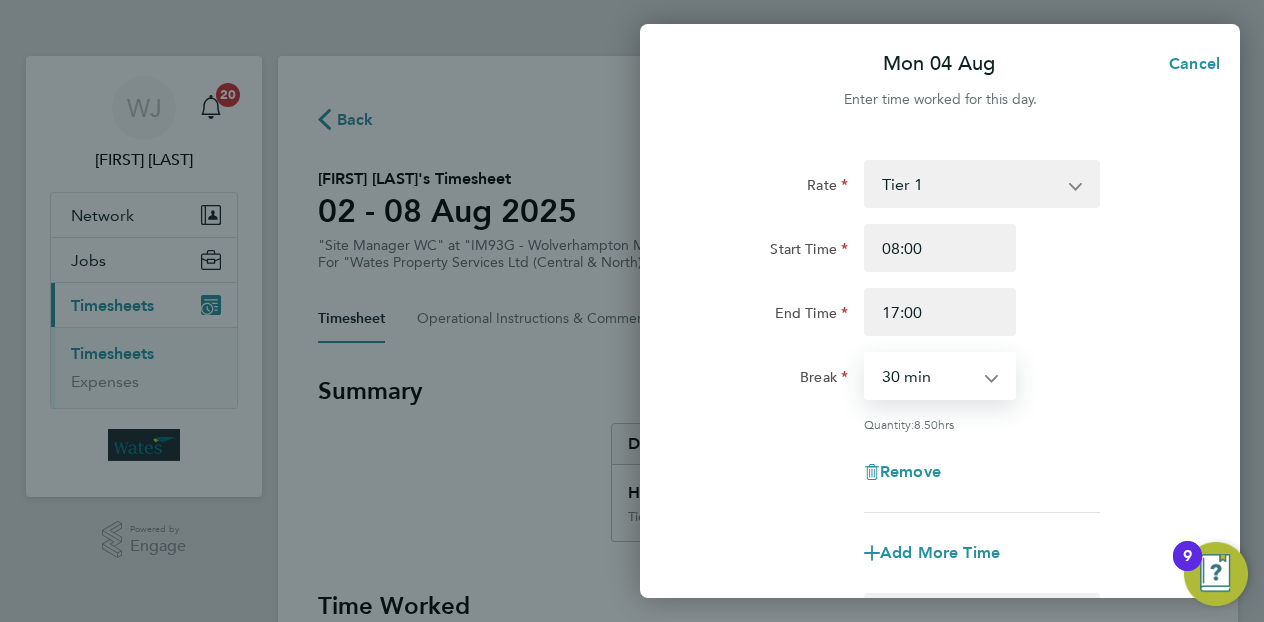 click on "Mon 04 Aug  Cancel  Enter time worked for this day.  Rate  Tier 1
Start Time 08:00 End Time 17:00 Break  0 min   15 min   30 min   45 min   60 min   75 min   90 min
Quantity:  8.50  hrs
Remove
Add More Time  Copy To Every Following  Select days   Day   Tuesday   Wednesday   Thursday   Friday
Previous Day   Next Day   Save Timesheet   Save & Submit Timesheet" 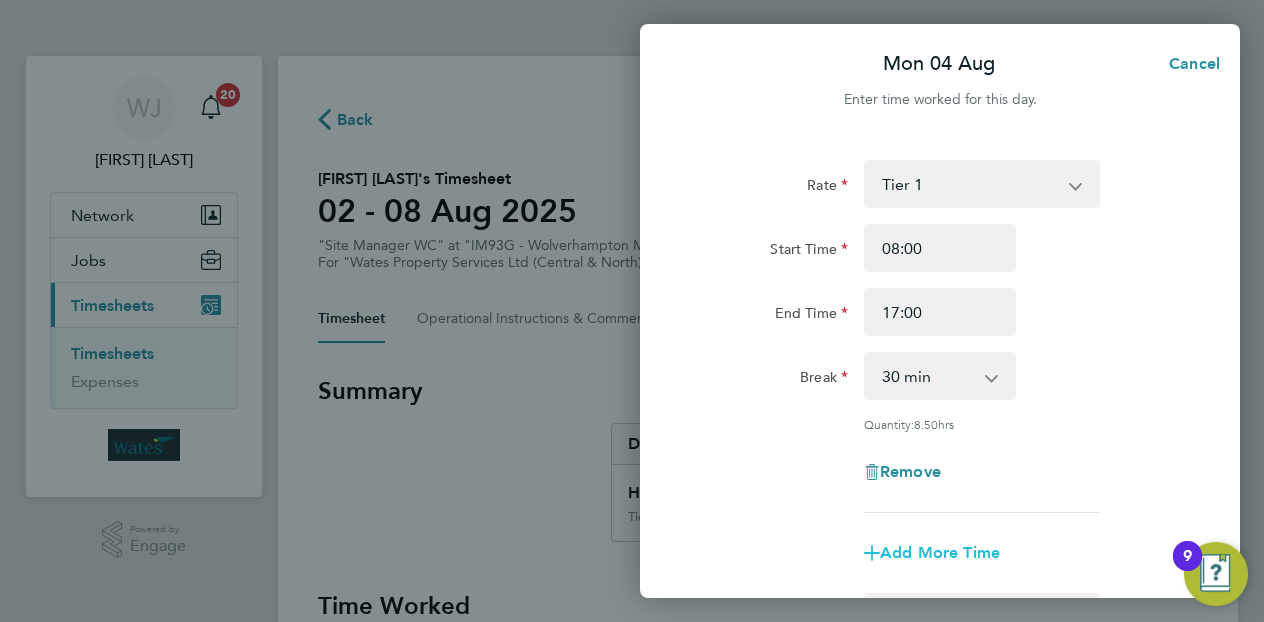 click on "Add More Time" 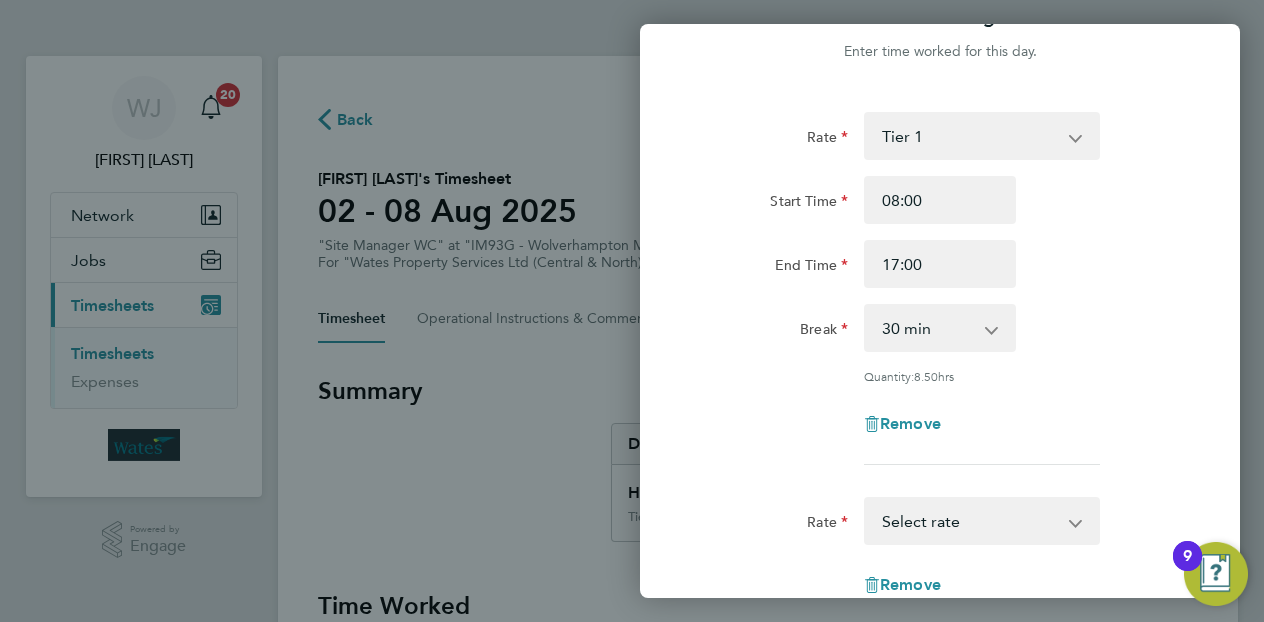 scroll, scrollTop: 200, scrollLeft: 0, axis: vertical 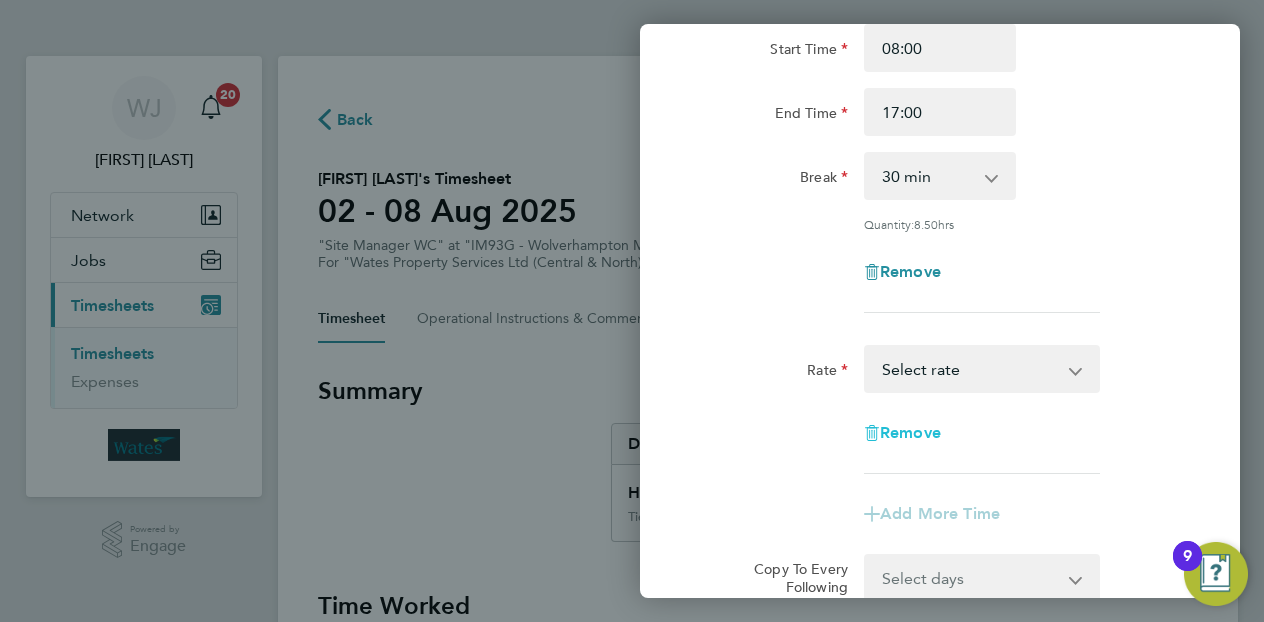 click on "Remove" 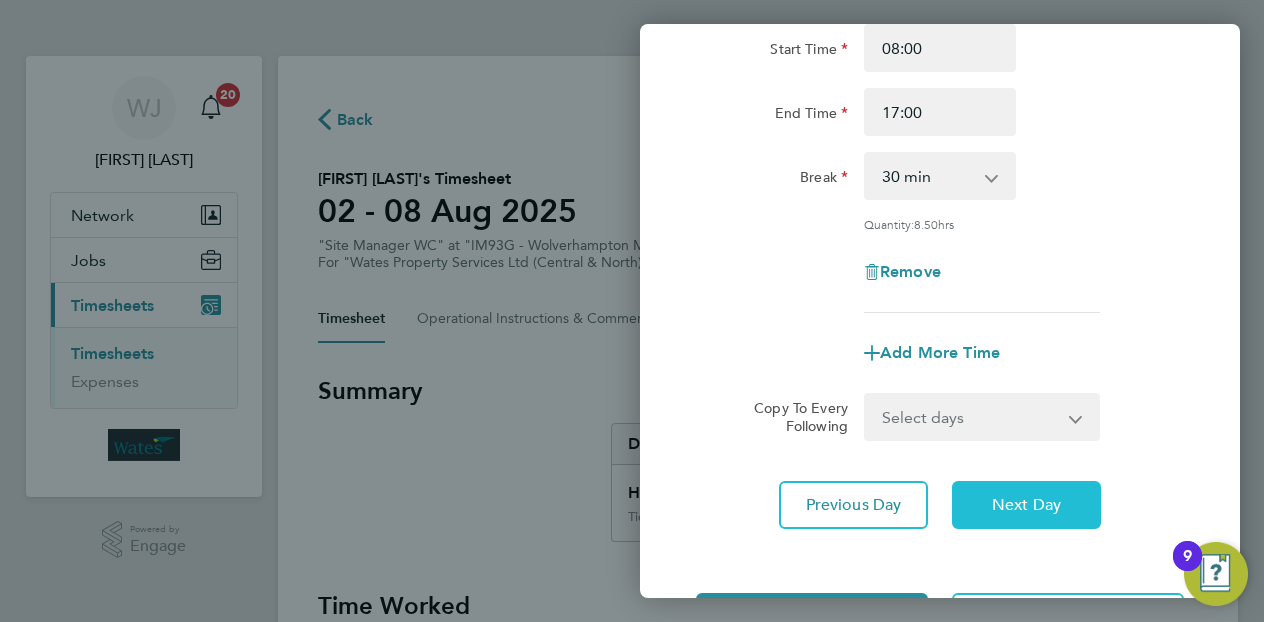 click on "Next Day" 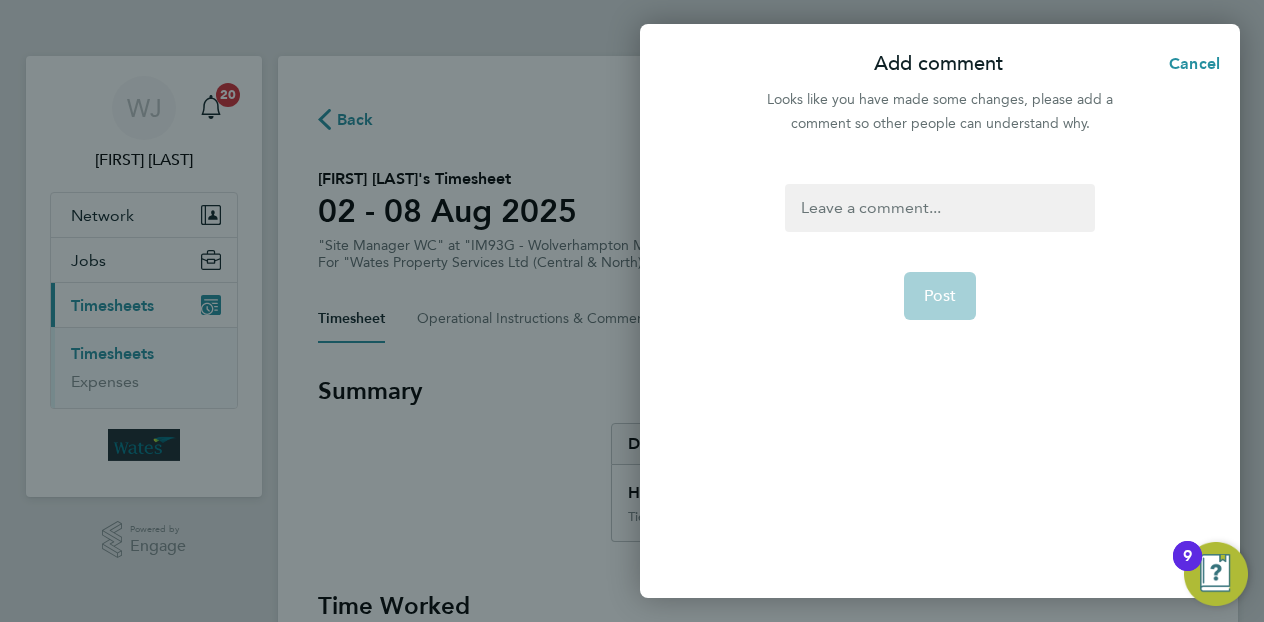 click at bounding box center [939, 208] 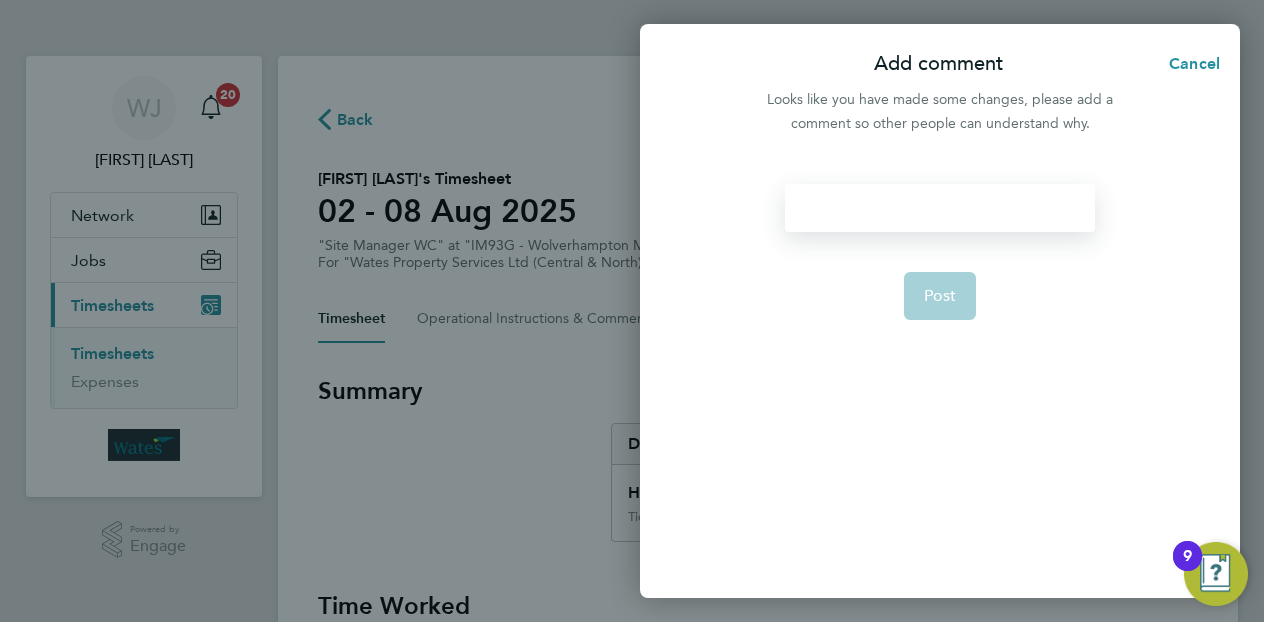 click at bounding box center [939, 208] 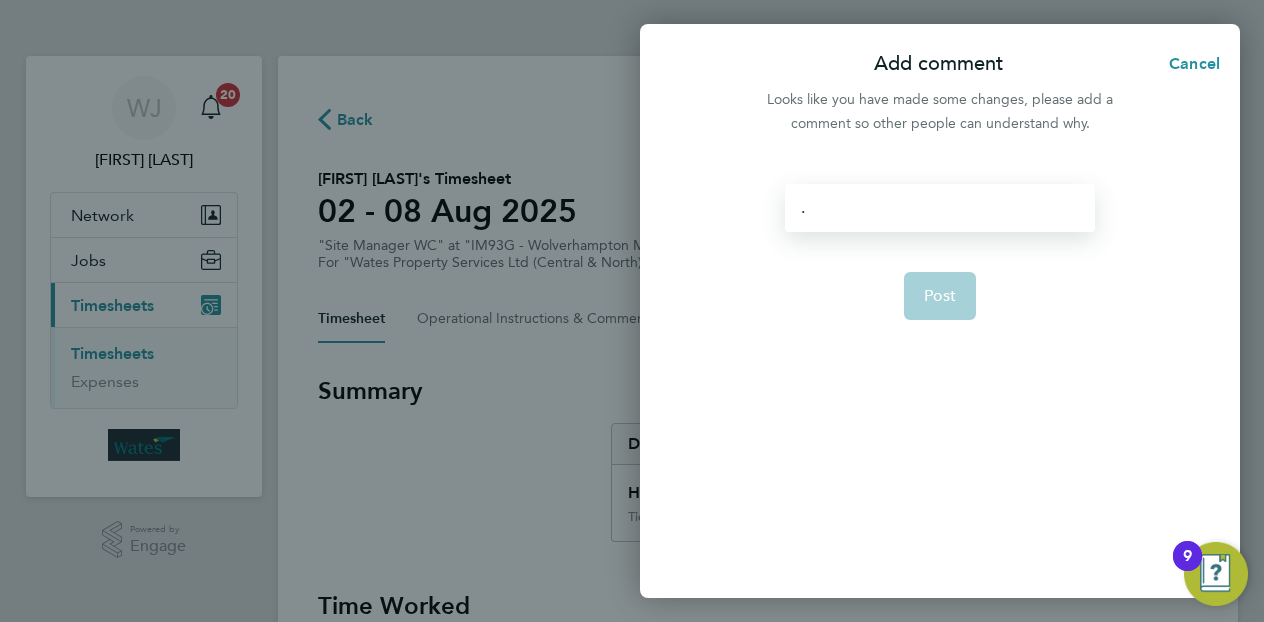type 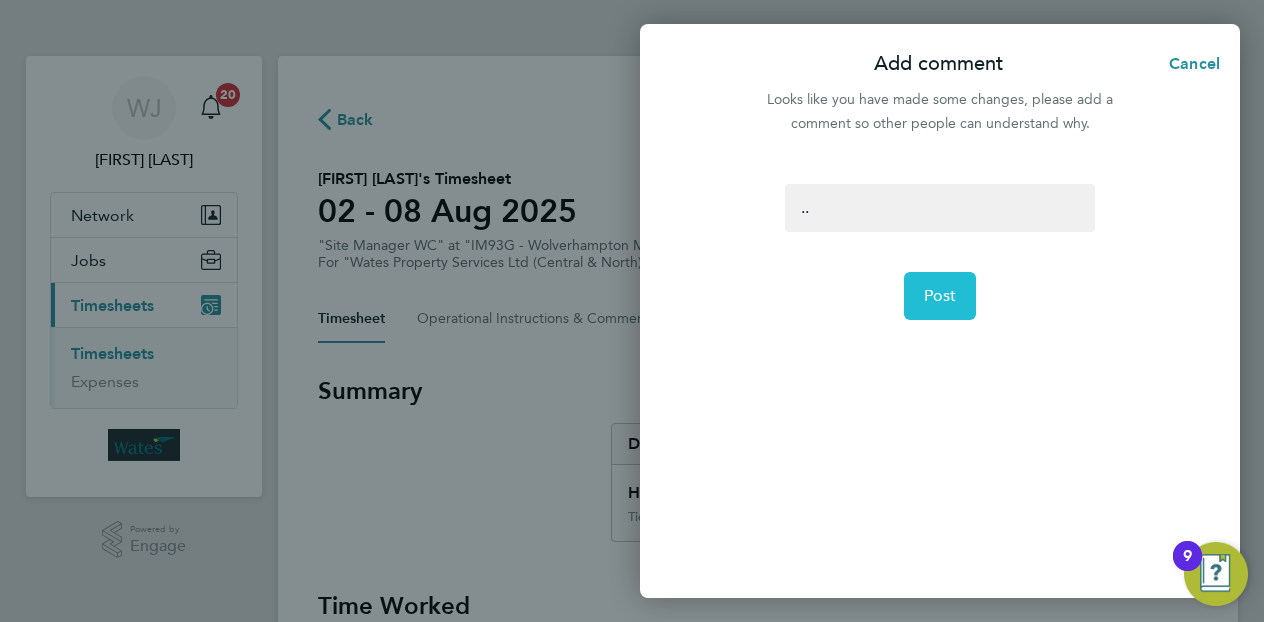 click on "Post" 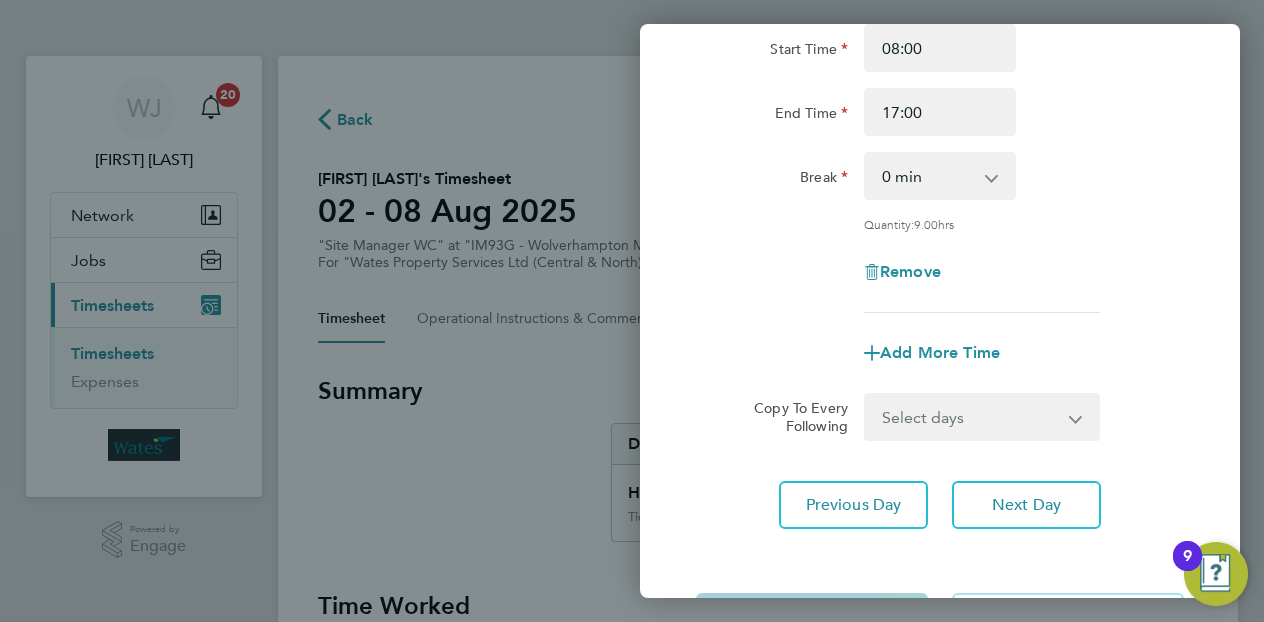 click 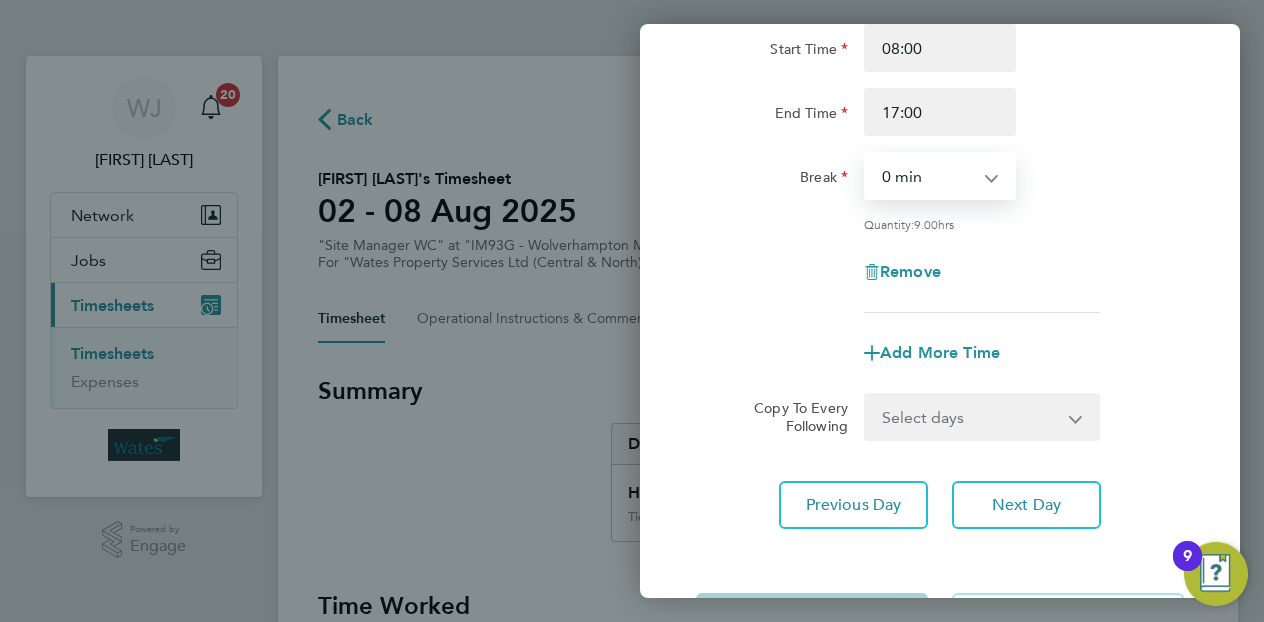 select on "30" 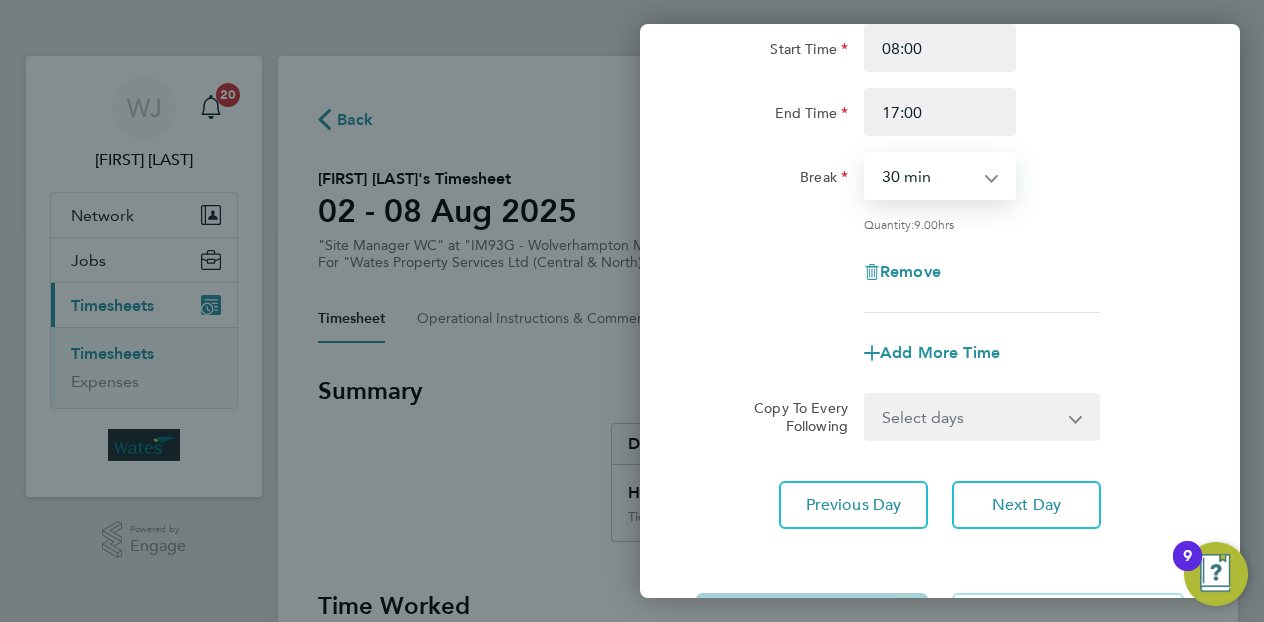 click on "0 min   15 min   30 min   45 min   60 min   75 min   90 min" at bounding box center [928, 176] 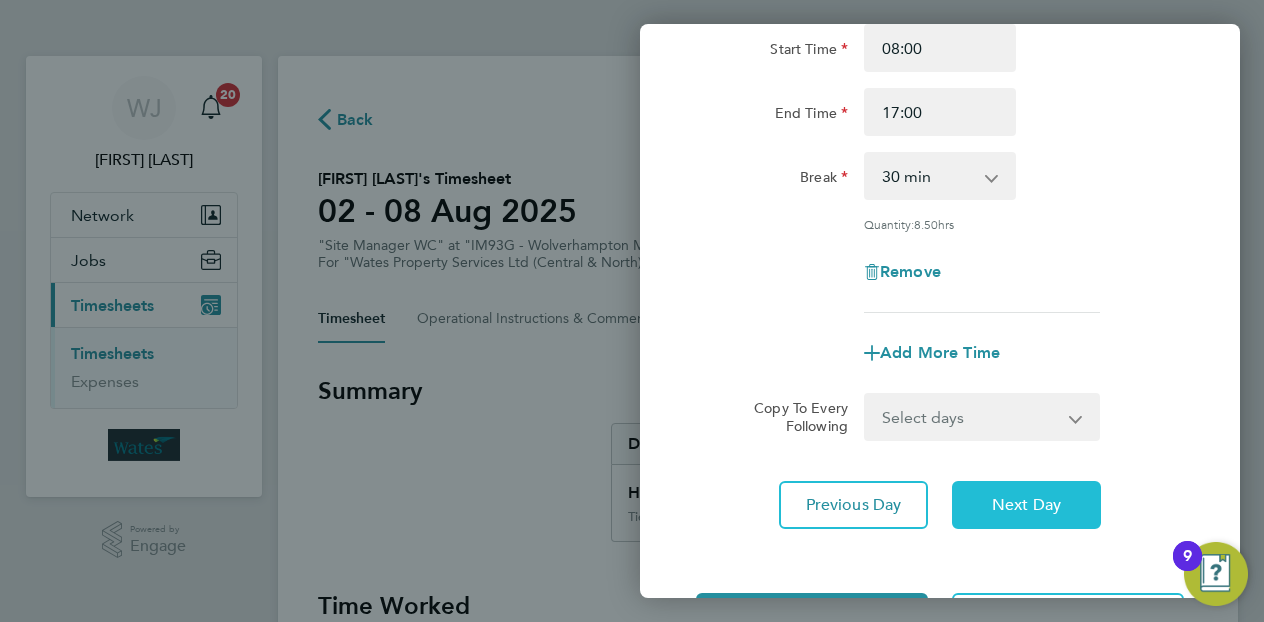 click on "Next Day" 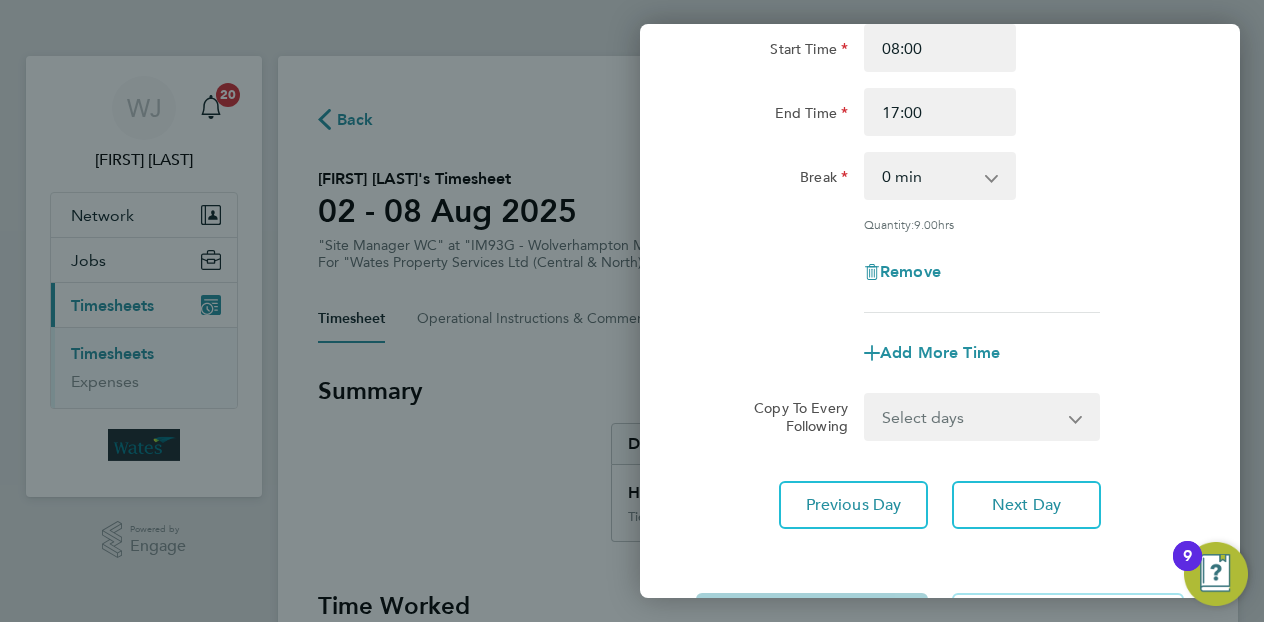 click 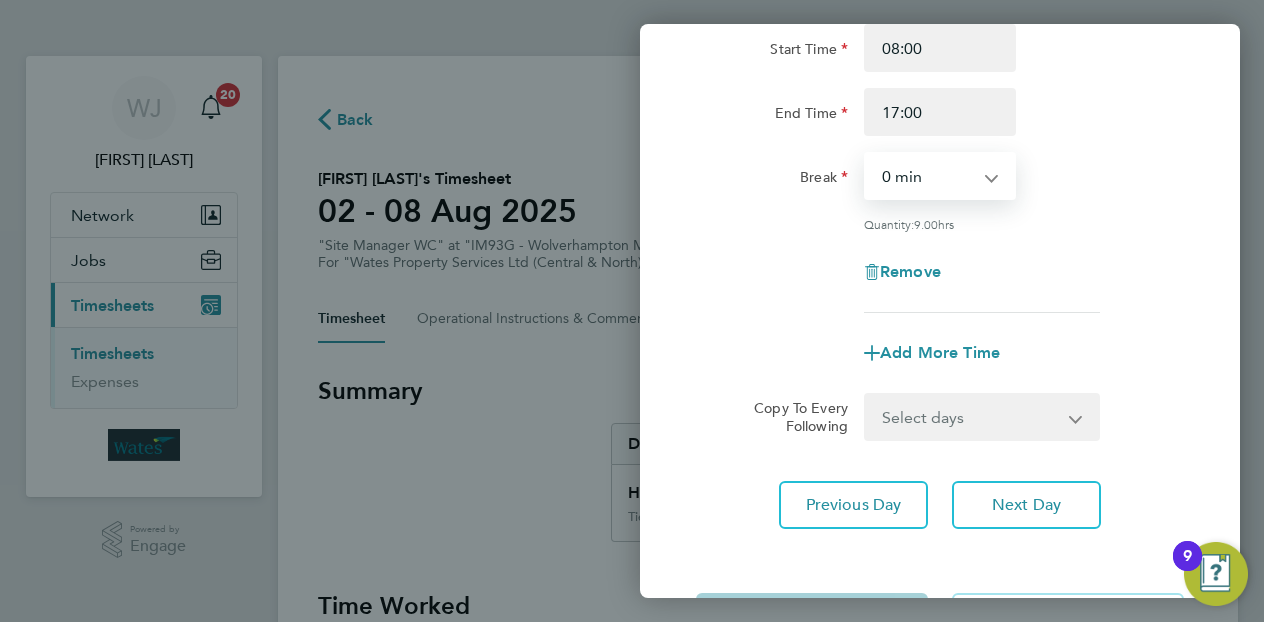 select on "30" 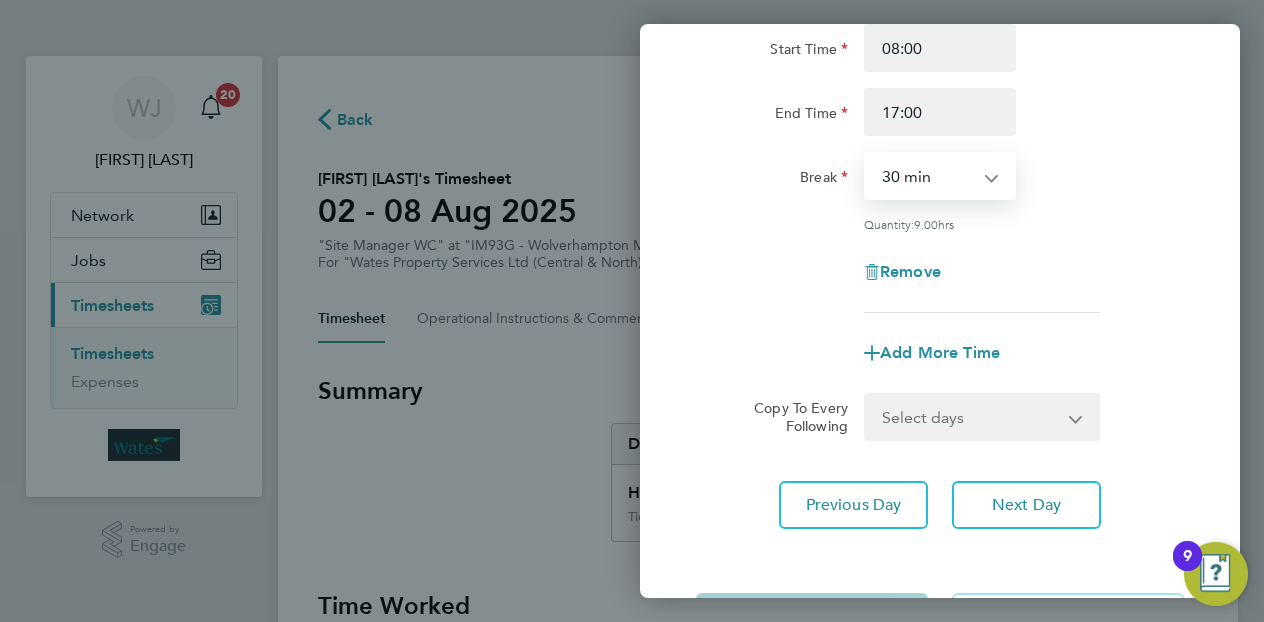click on "0 min   15 min   30 min   45 min   60 min   75 min   90 min" at bounding box center [928, 176] 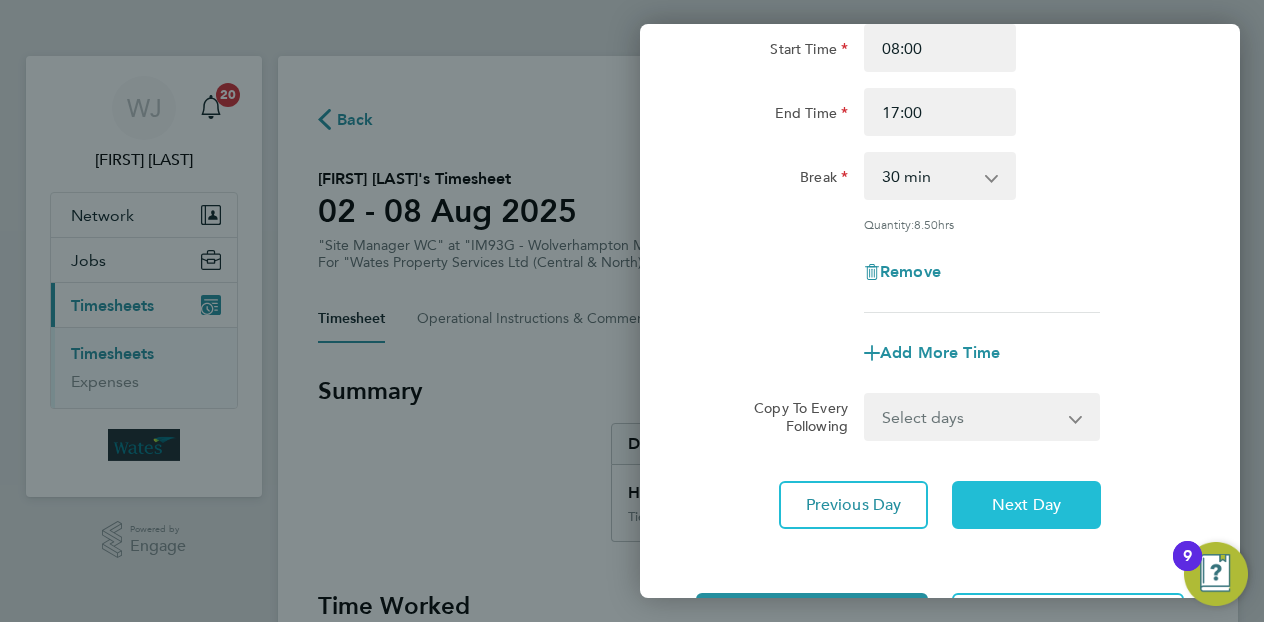 click on "Next Day" 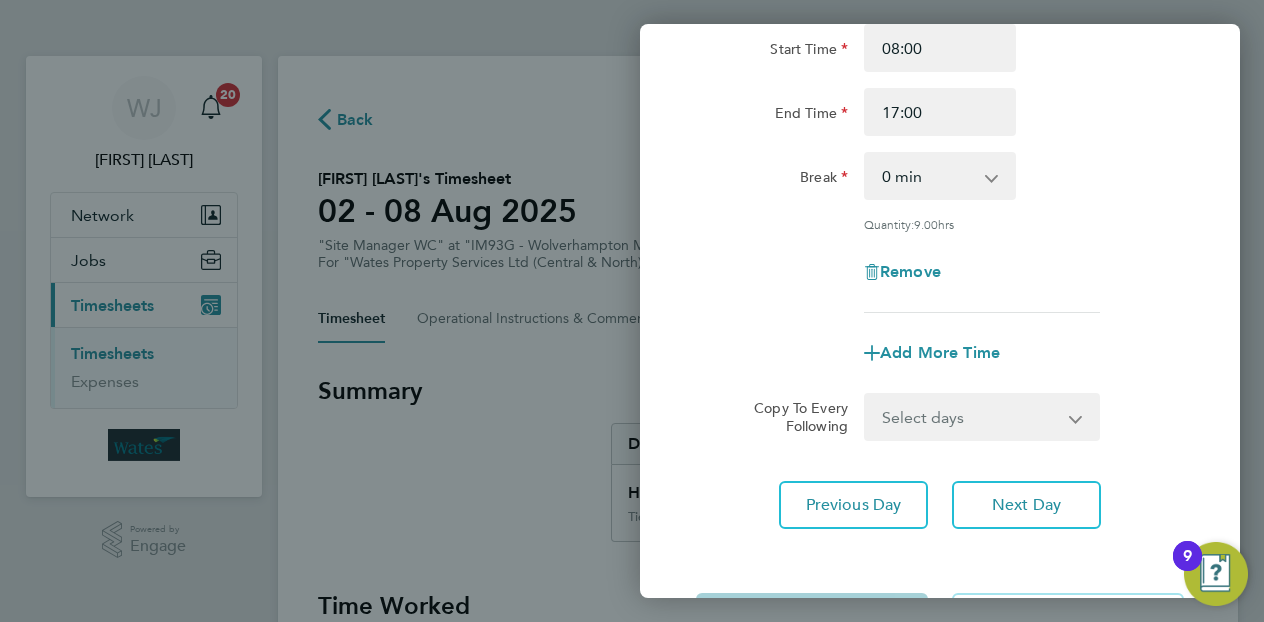 click 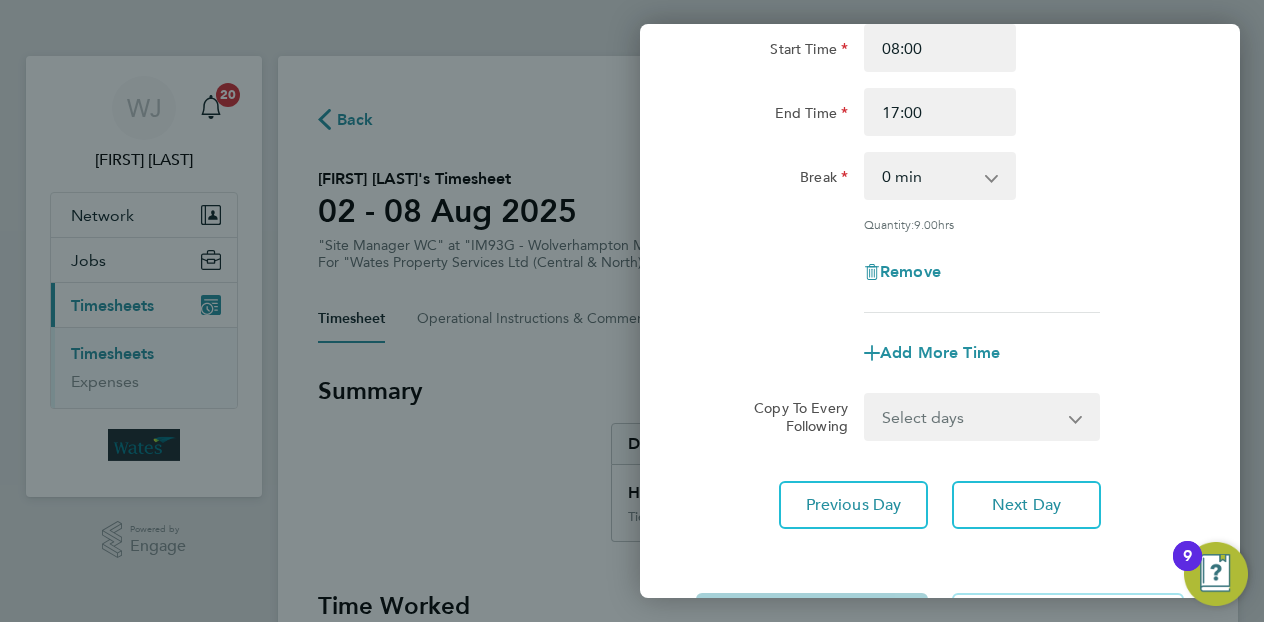 click 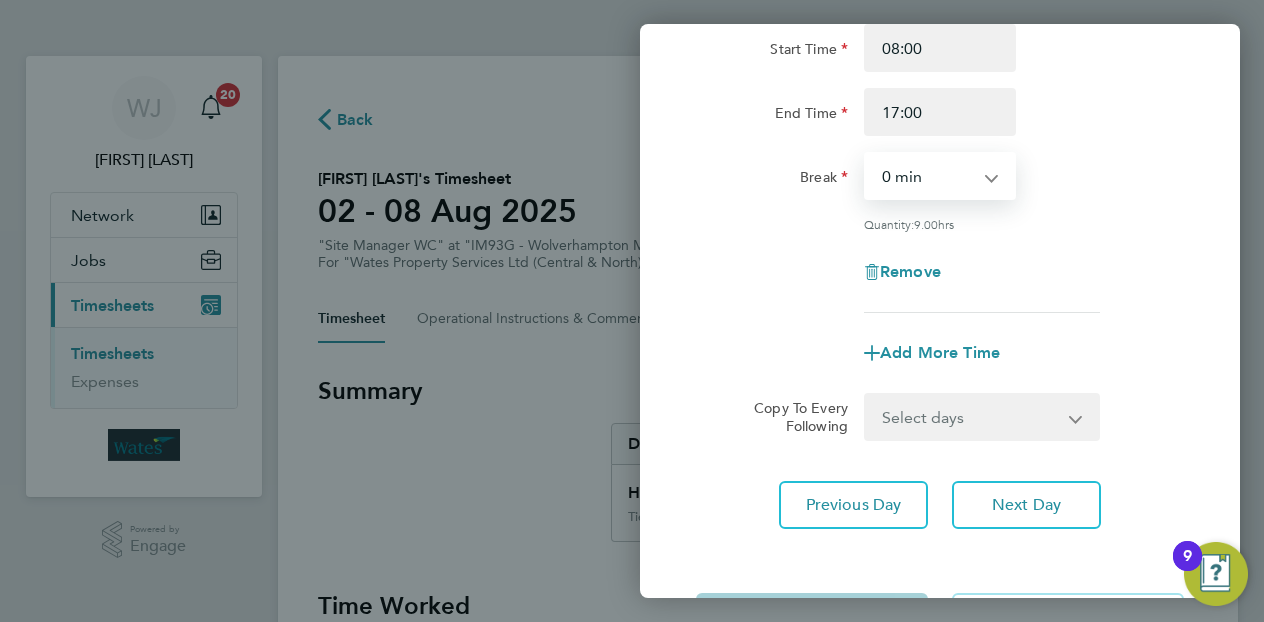 click on "0 min   15 min   30 min   45 min   60 min   75 min   90 min" at bounding box center (928, 176) 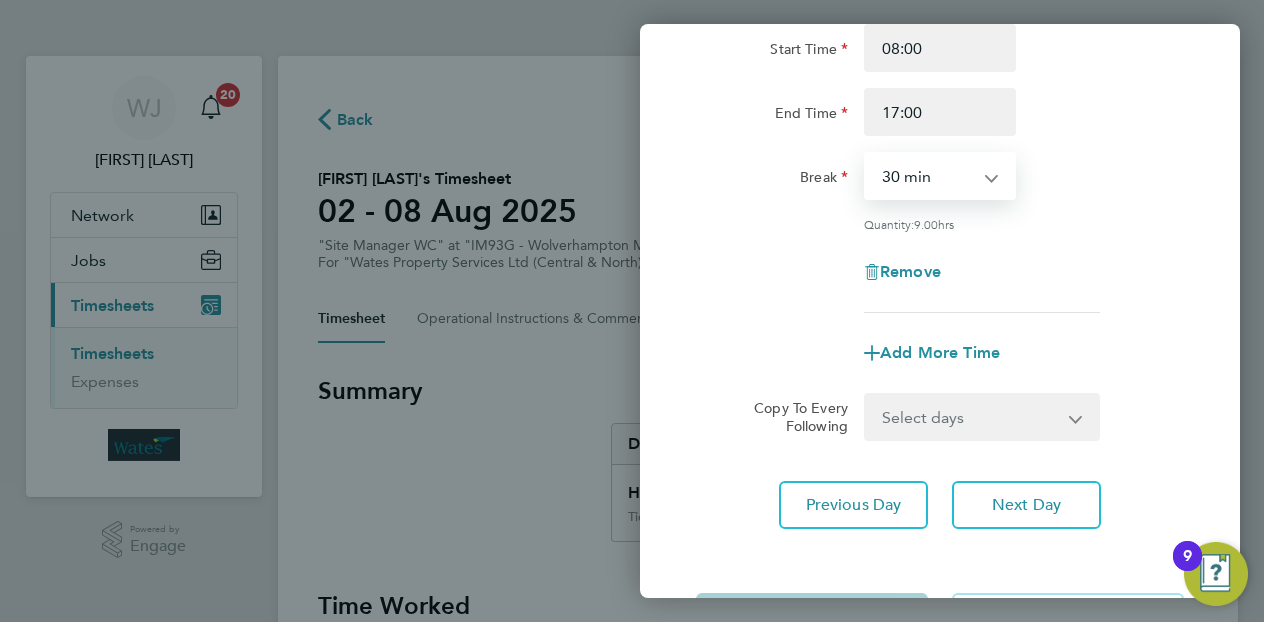 click on "0 min   15 min   30 min   45 min   60 min   75 min   90 min" at bounding box center (928, 176) 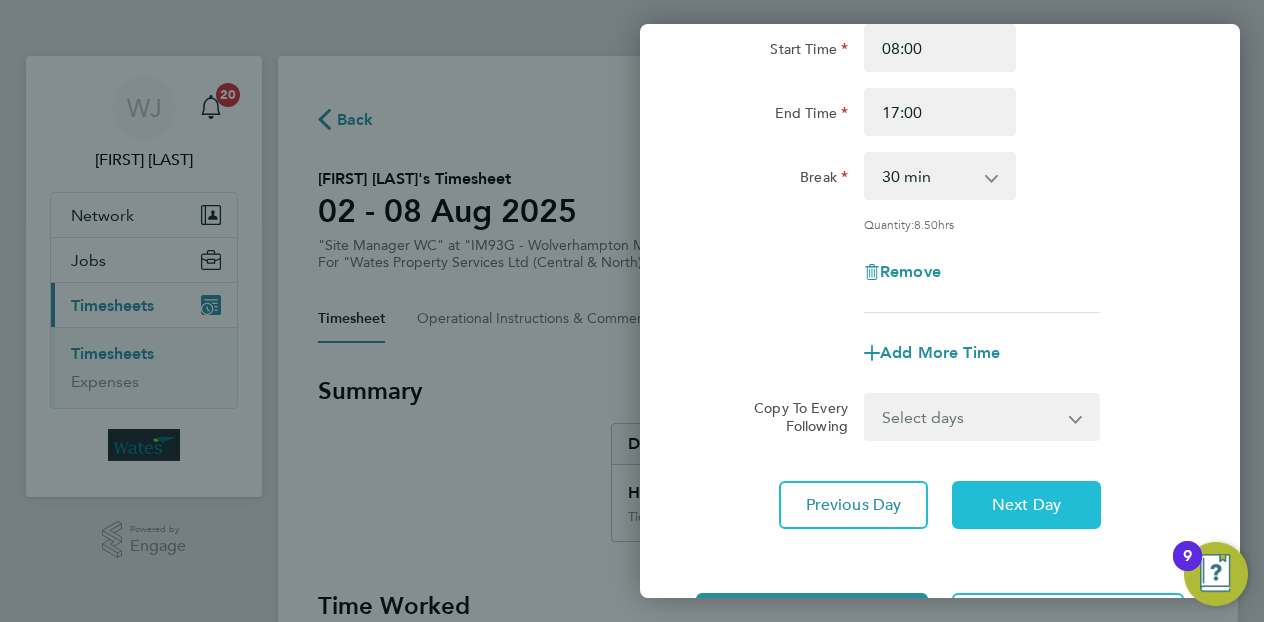 click on "Next Day" 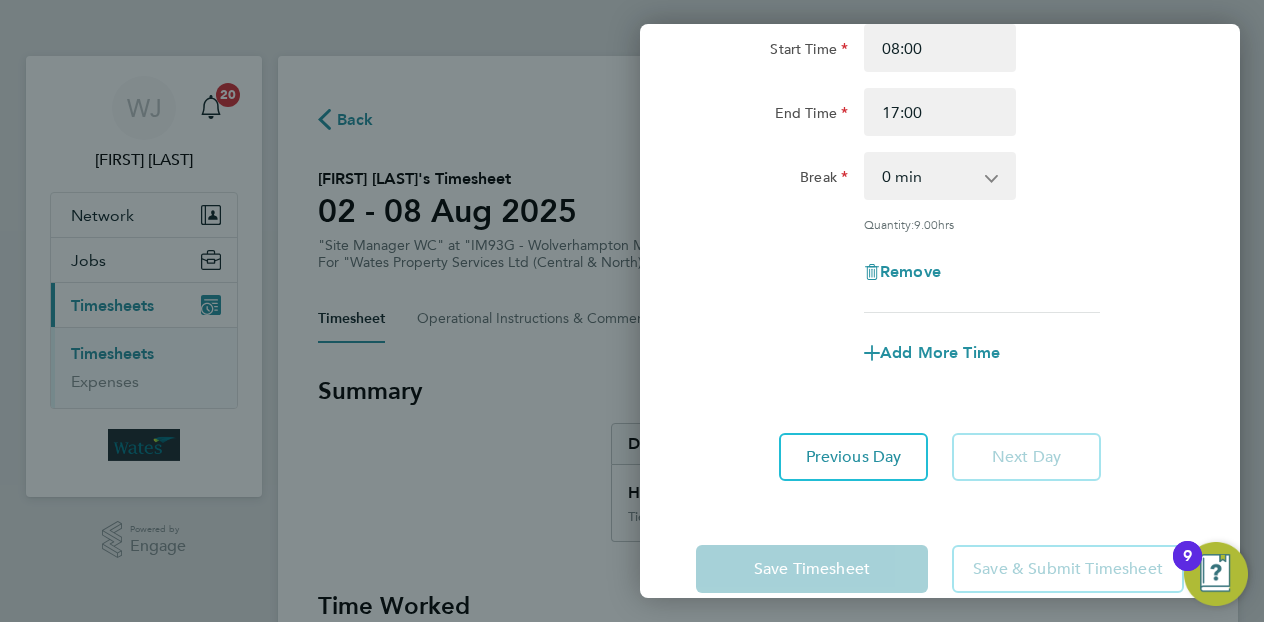 click 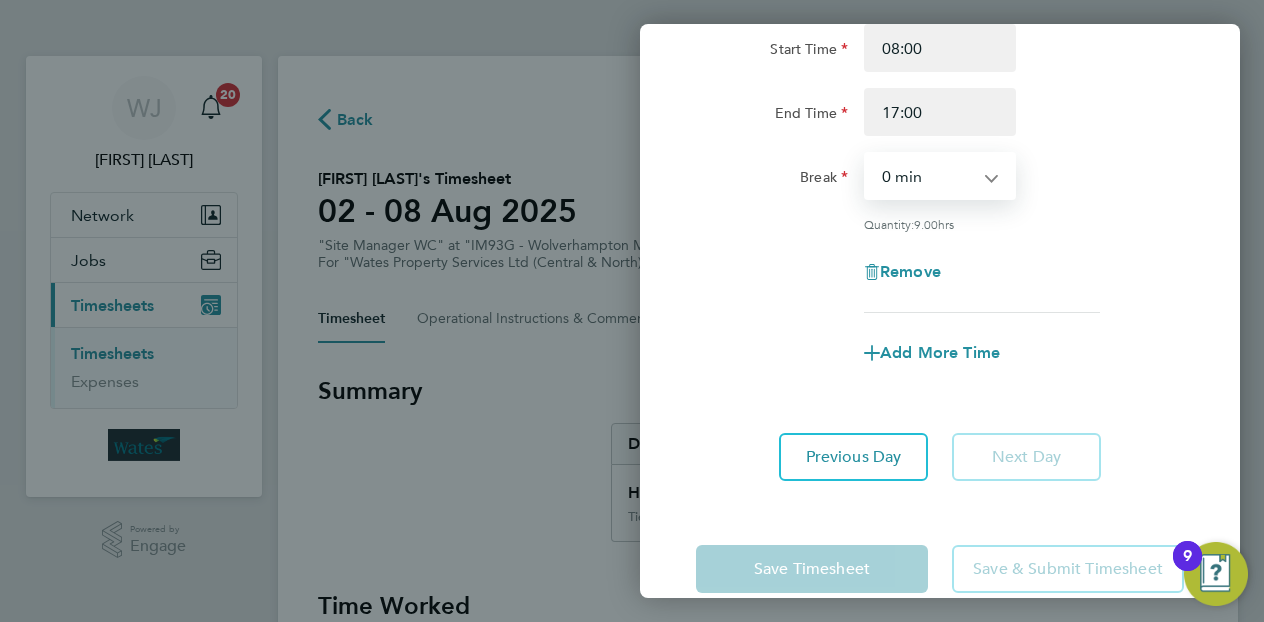 select on "30" 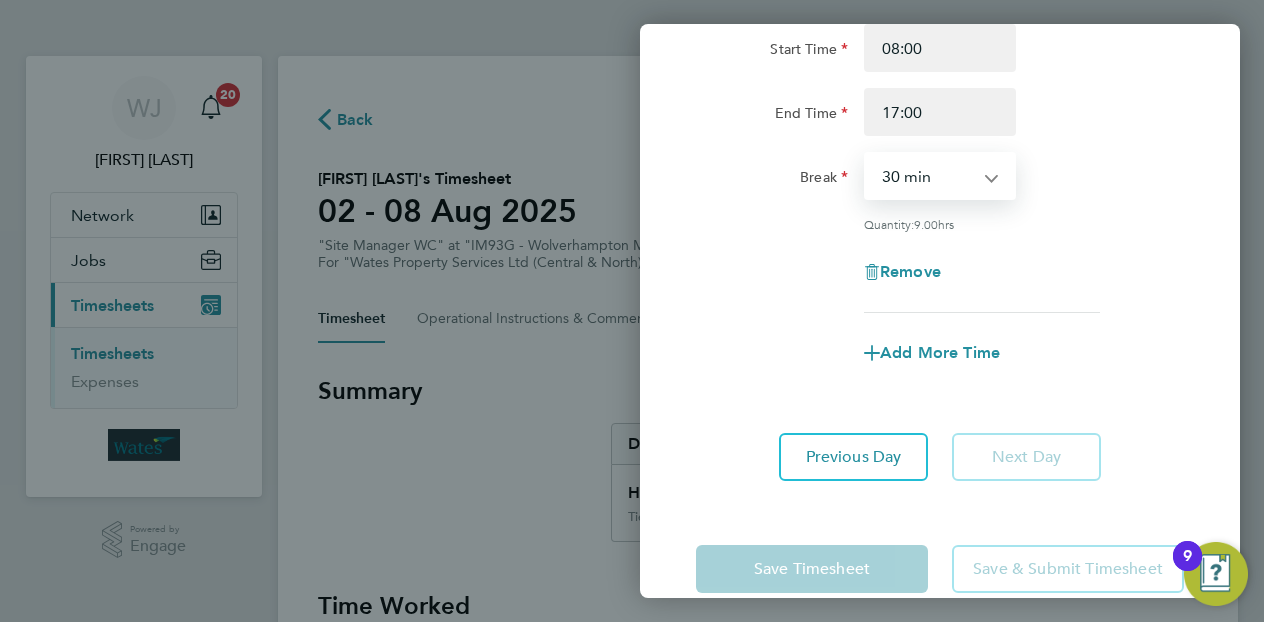 click on "0 min   15 min   30 min   45 min   60 min   75 min   90 min" at bounding box center (928, 176) 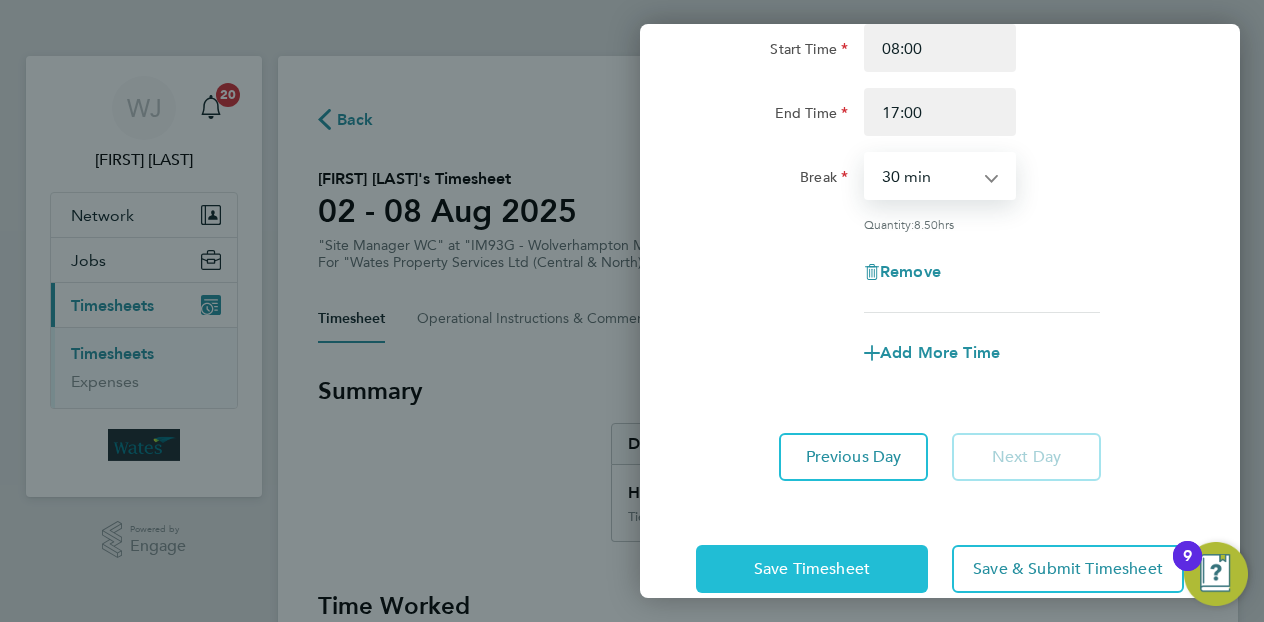click on "Save Timesheet" 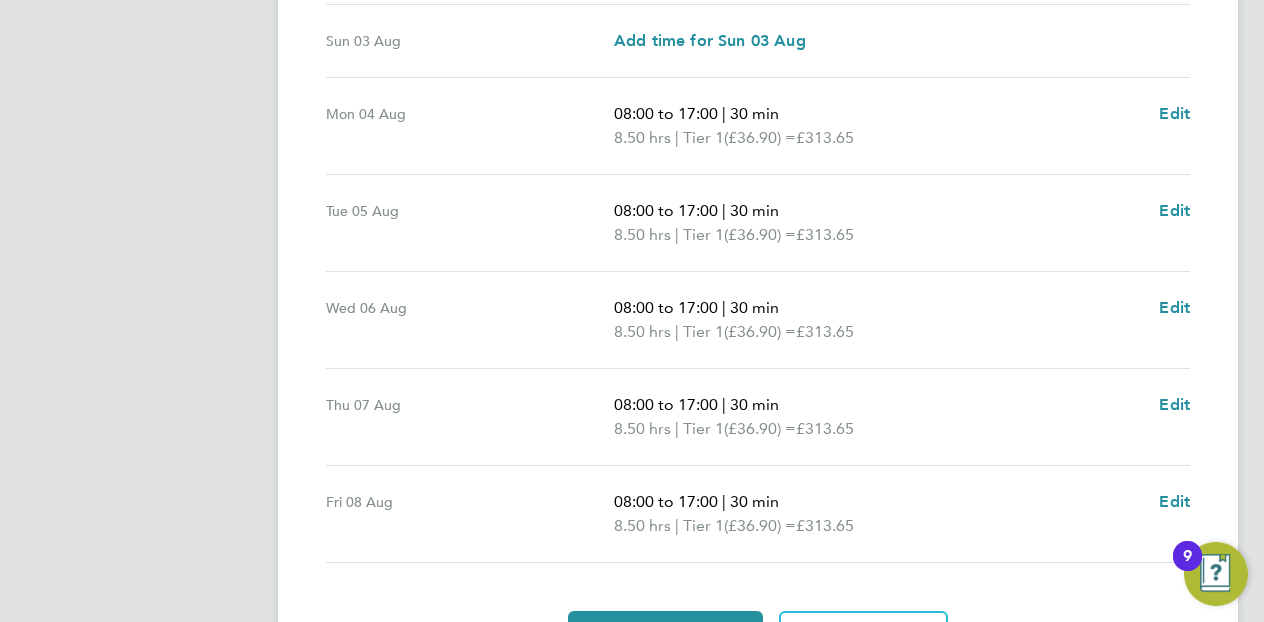 scroll, scrollTop: 819, scrollLeft: 0, axis: vertical 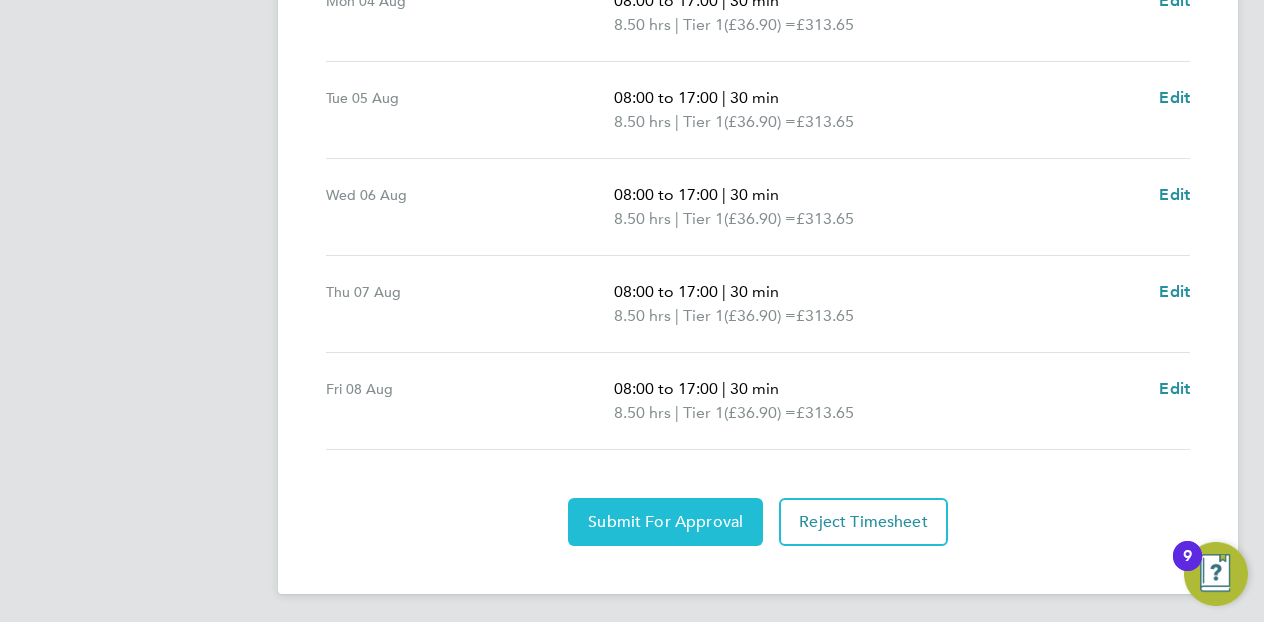 click on "Submit For Approval" 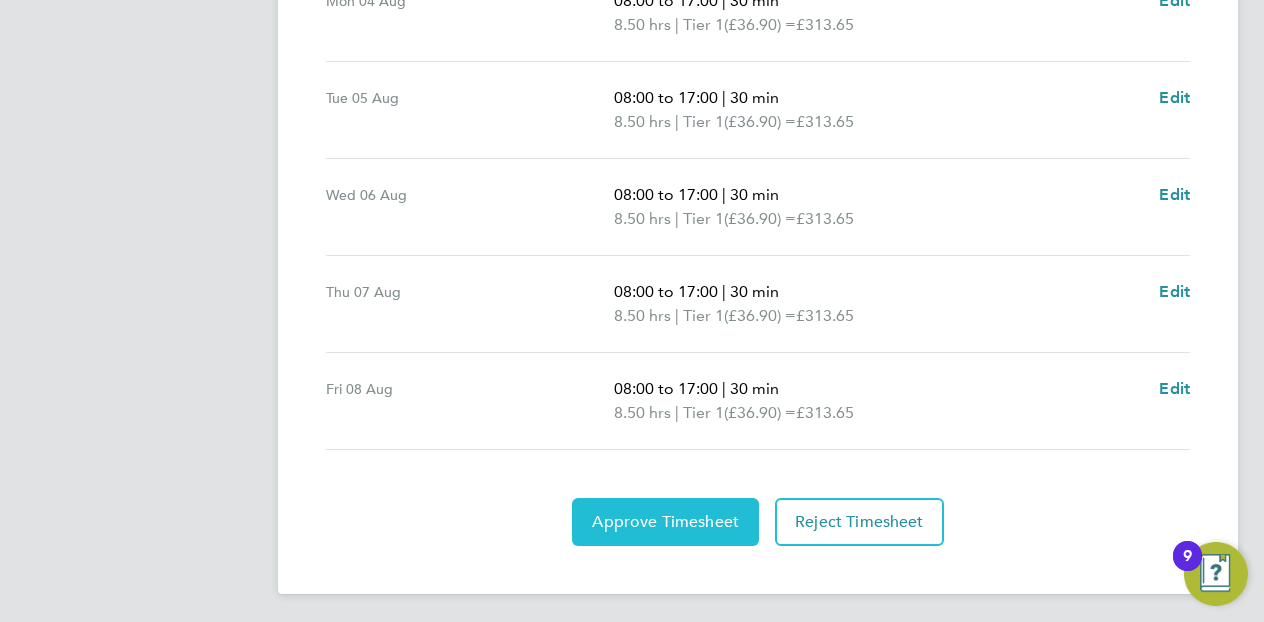 click on "Approve Timesheet" 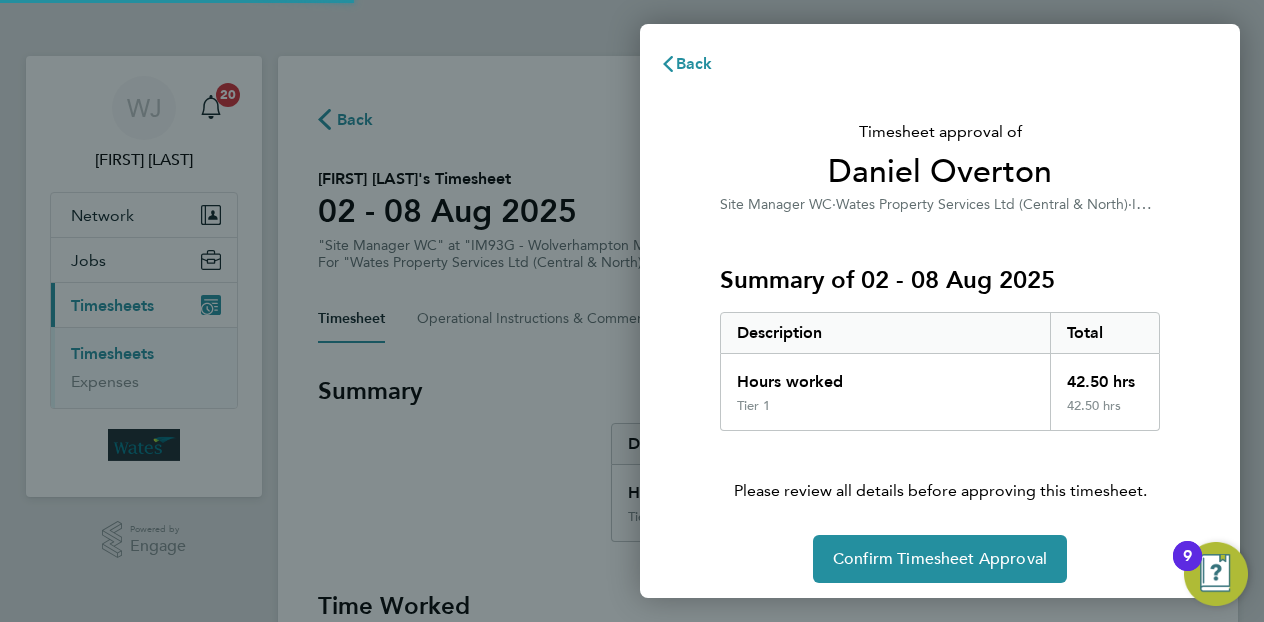 scroll, scrollTop: 0, scrollLeft: 0, axis: both 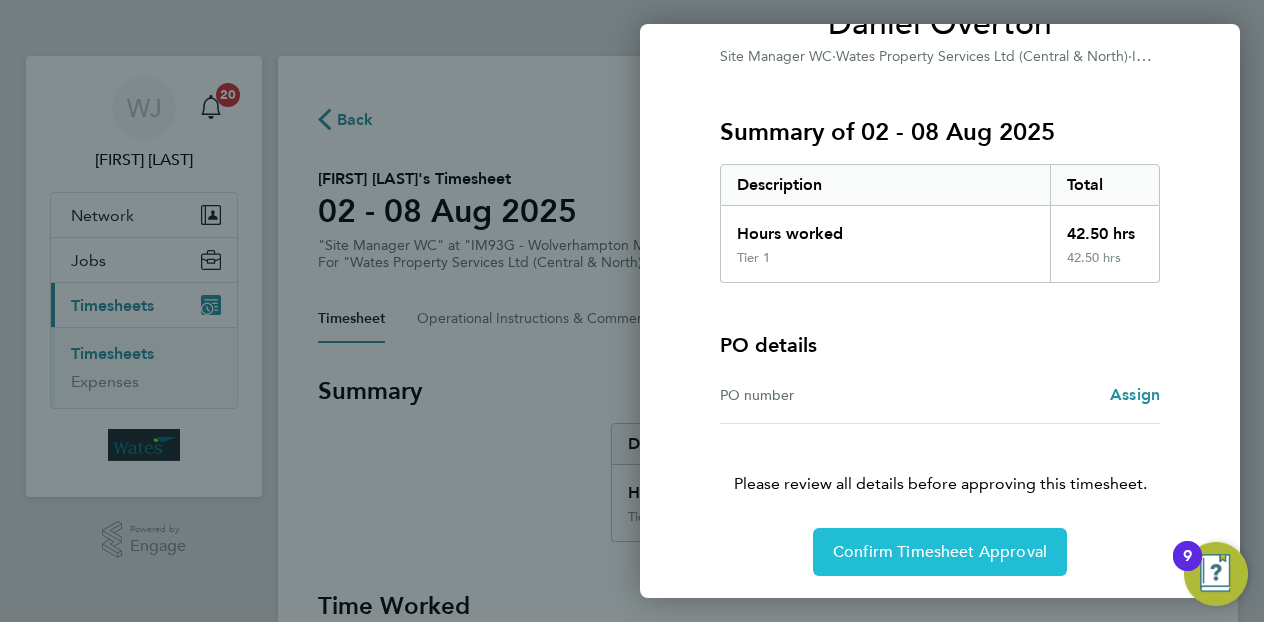 click on "Confirm Timesheet Approval" 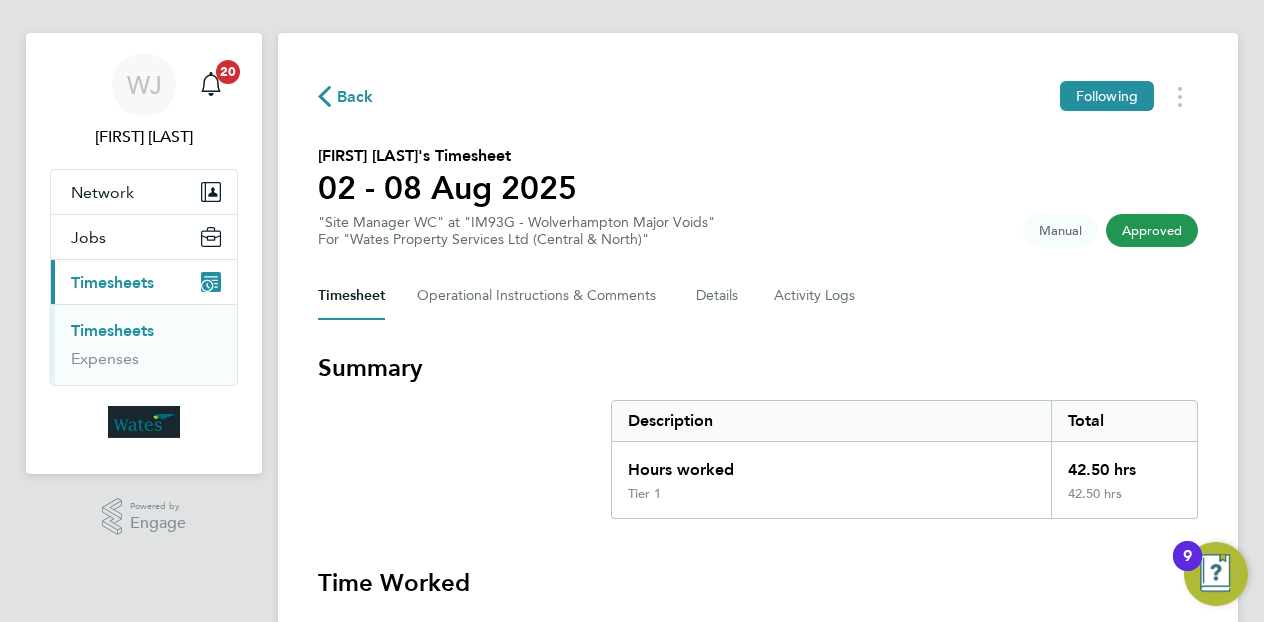 scroll, scrollTop: 0, scrollLeft: 0, axis: both 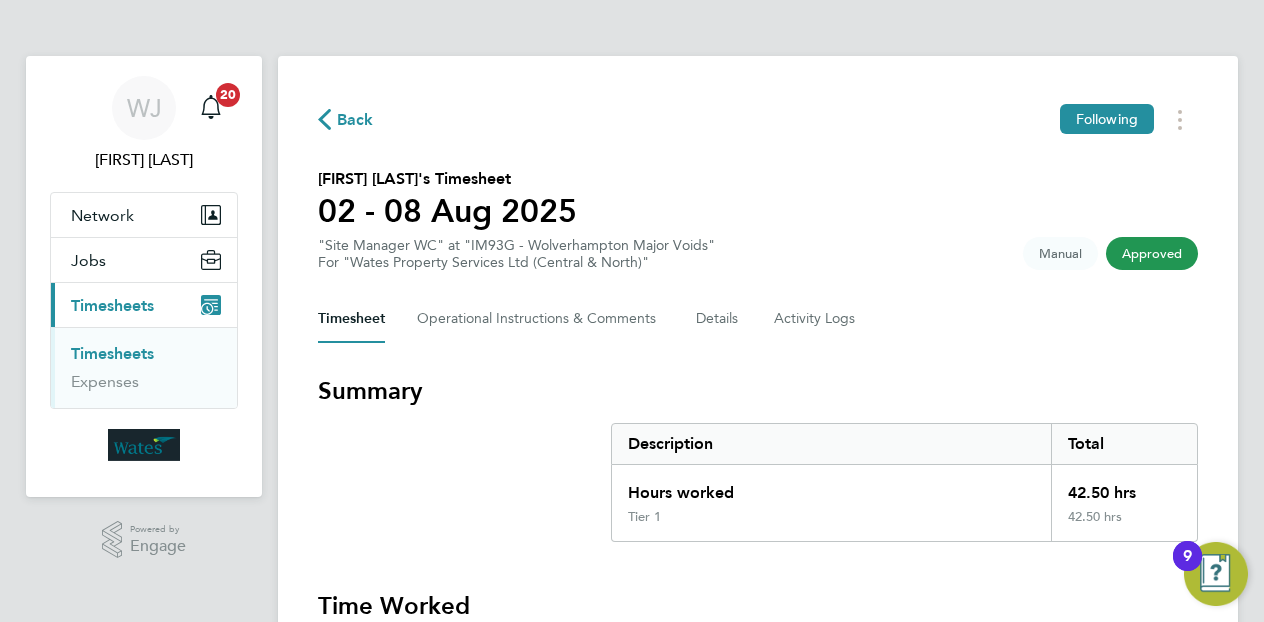 click on "Timesheets" at bounding box center [112, 353] 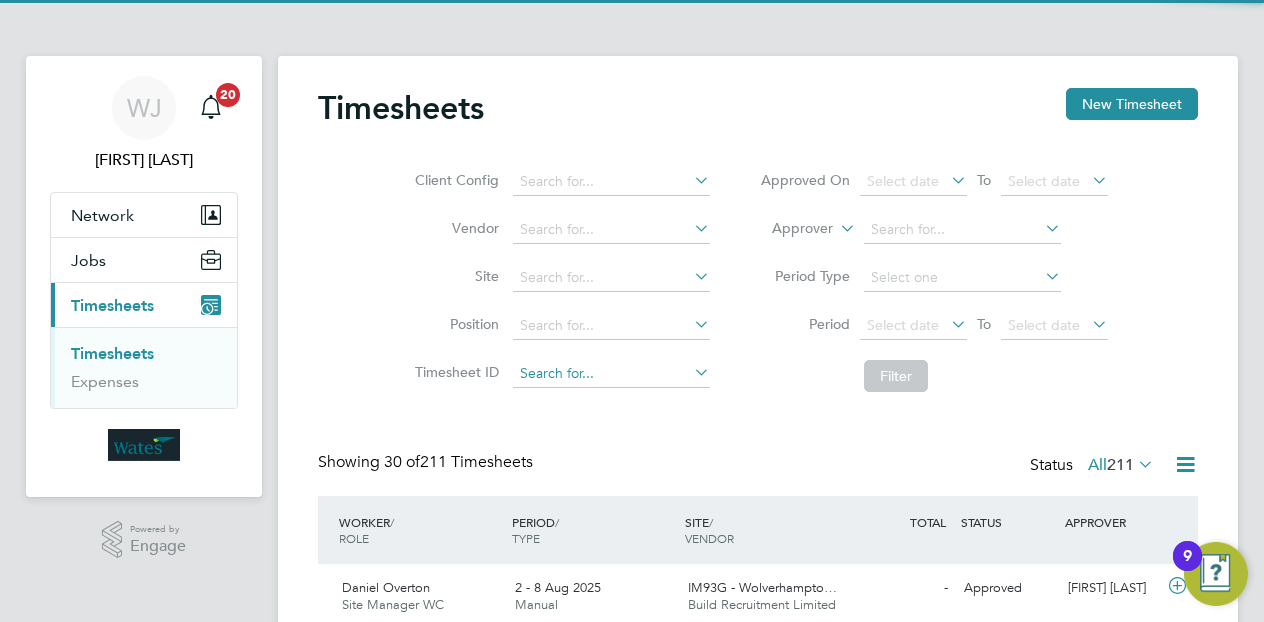 scroll, scrollTop: 10, scrollLeft: 10, axis: both 